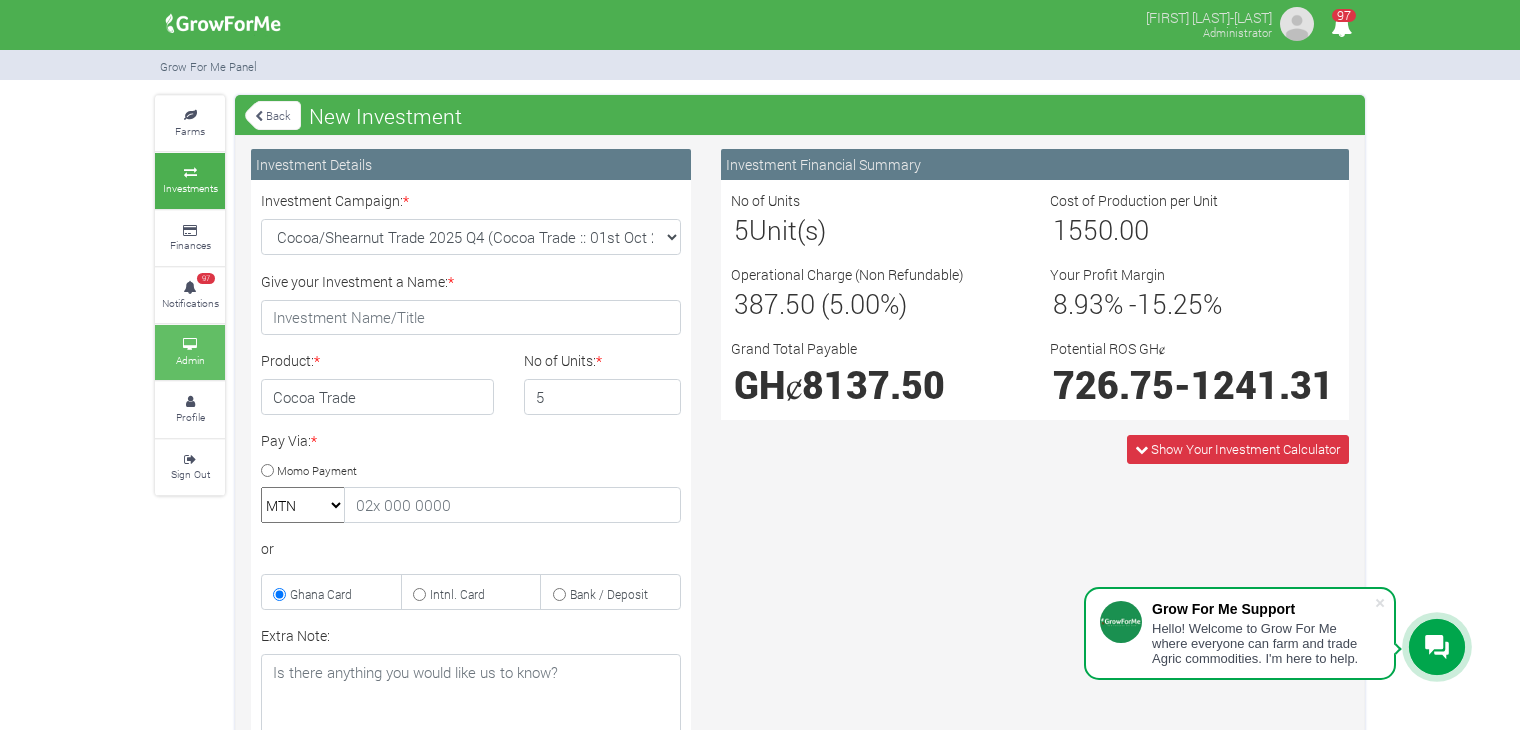 scroll, scrollTop: 0, scrollLeft: 0, axis: both 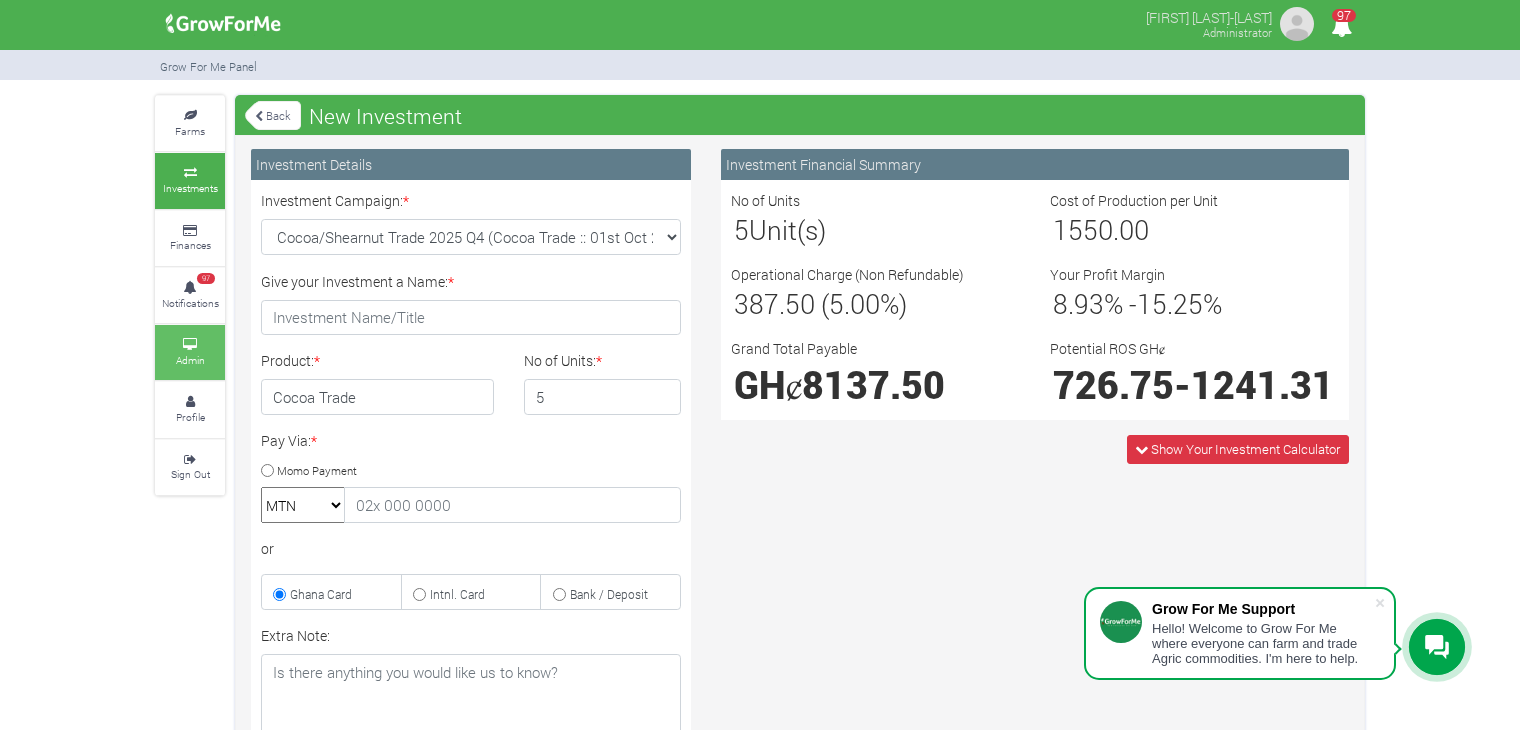 click at bounding box center [190, 345] 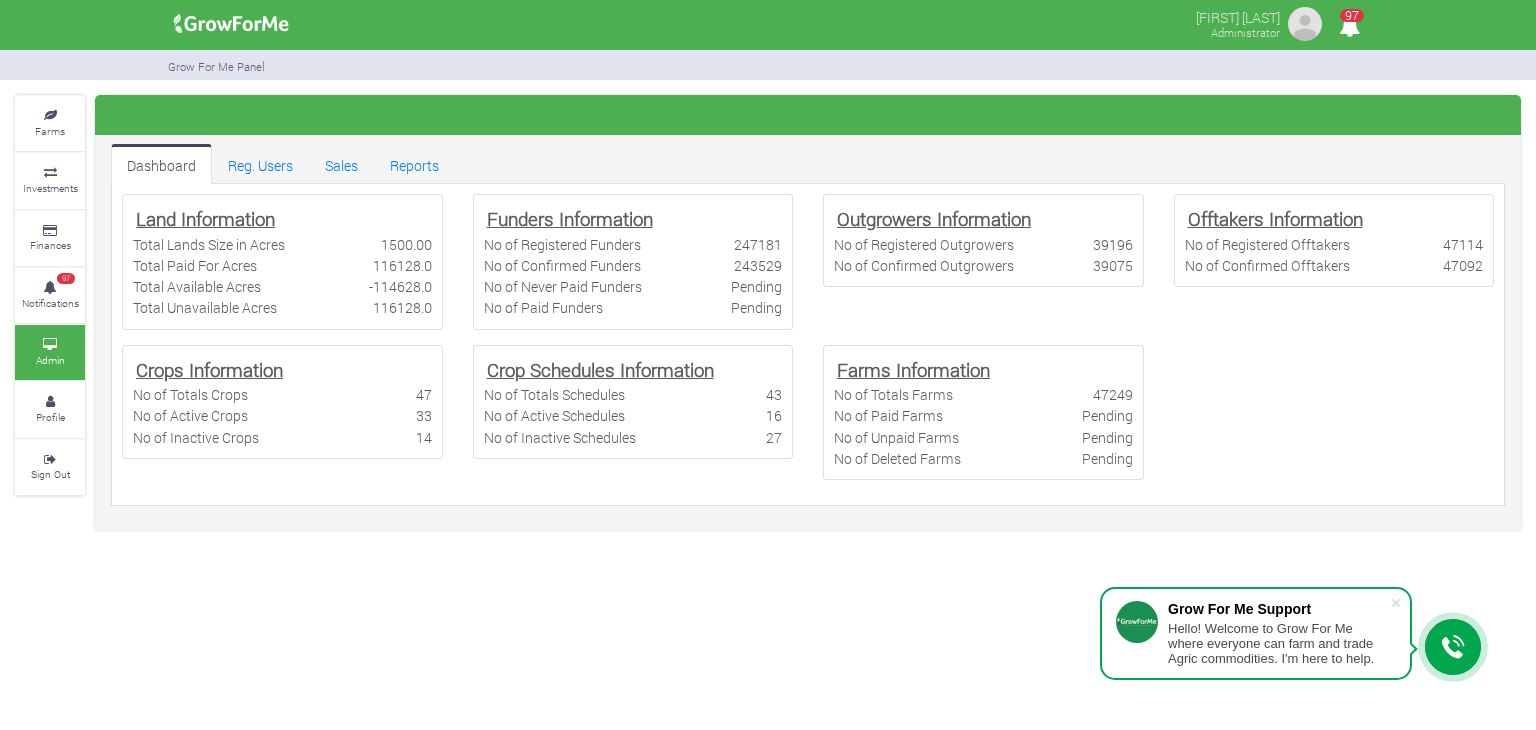 scroll, scrollTop: 0, scrollLeft: 0, axis: both 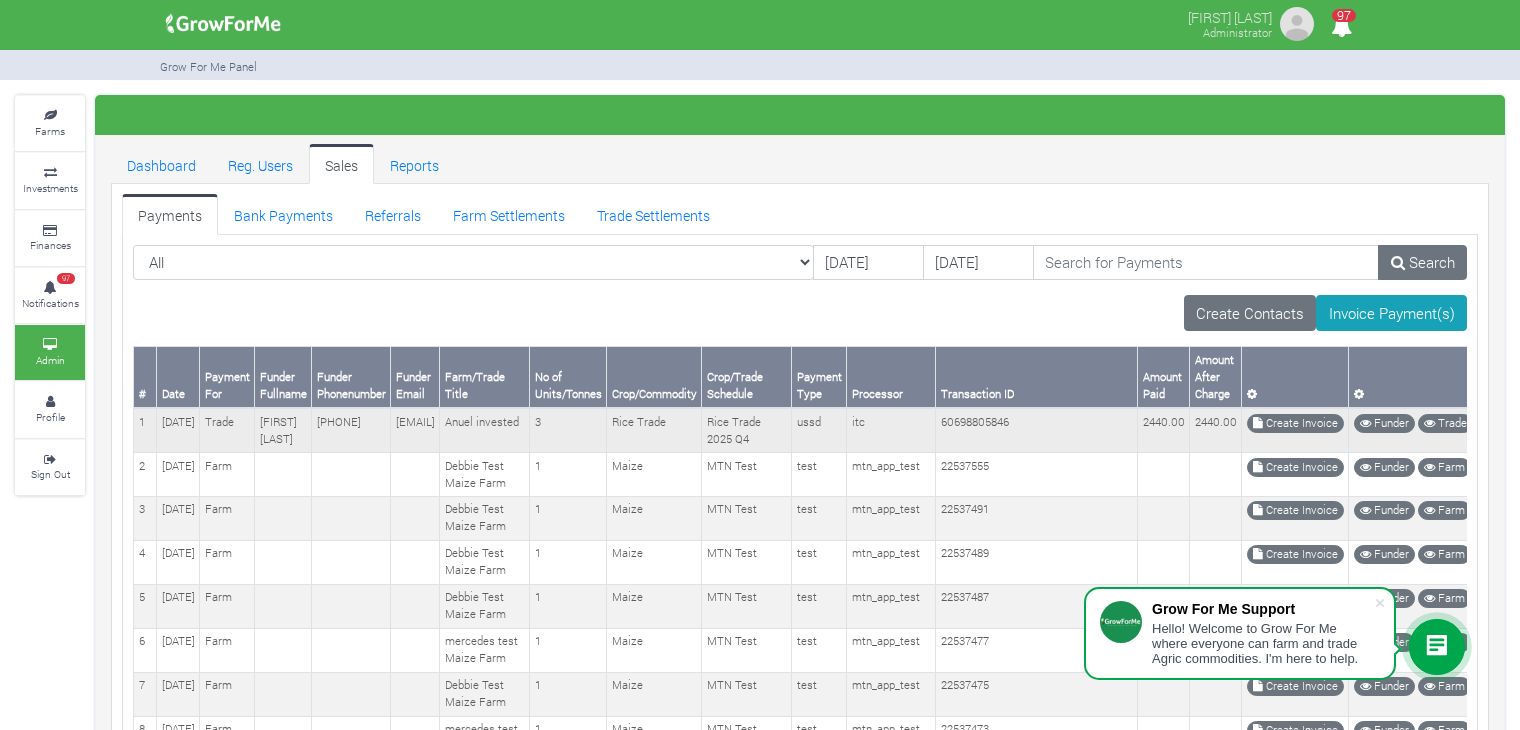drag, startPoint x: 248, startPoint y: 414, endPoint x: 311, endPoint y: 461, distance: 78.60026 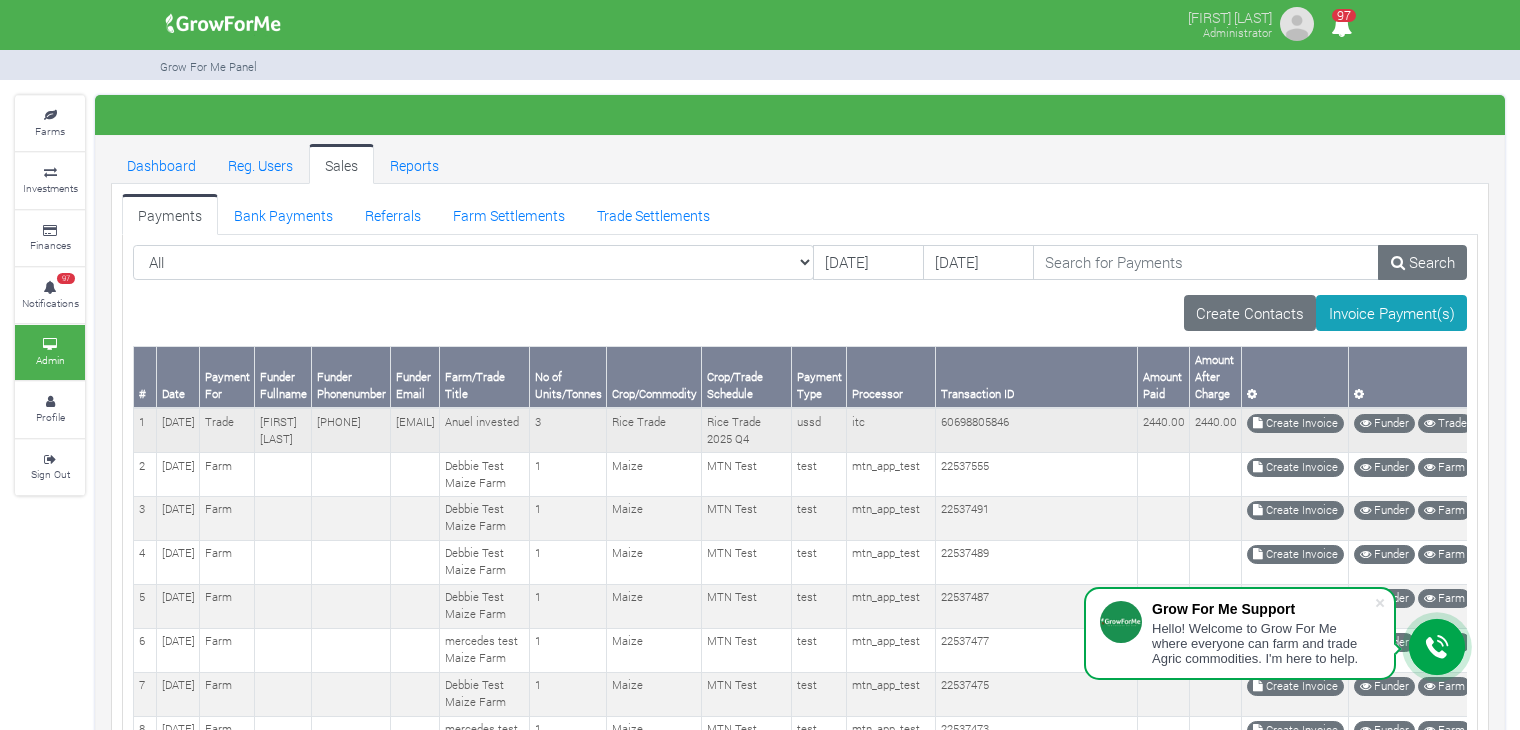 copy on "Emmanuel Nyarko Sefah" 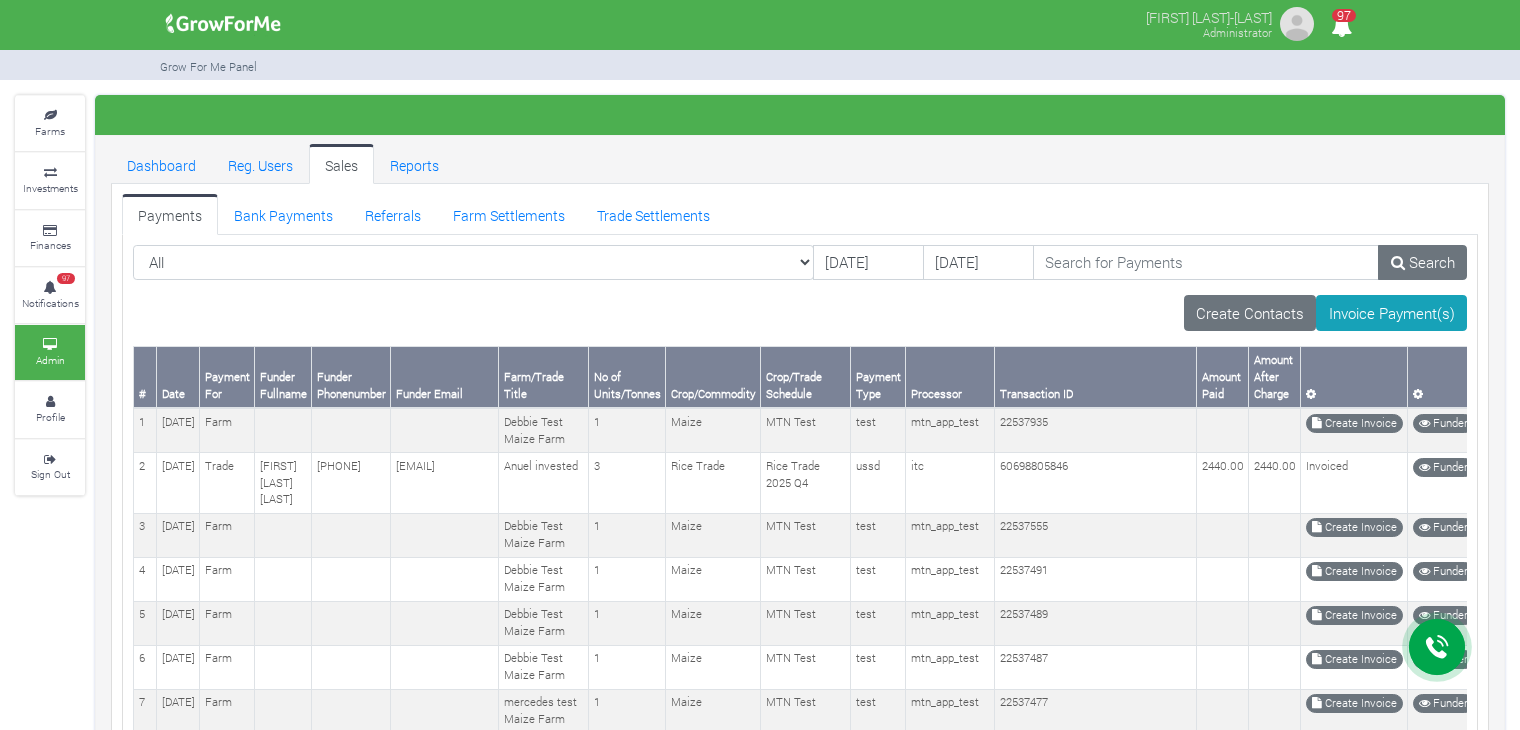 scroll, scrollTop: 0, scrollLeft: 0, axis: both 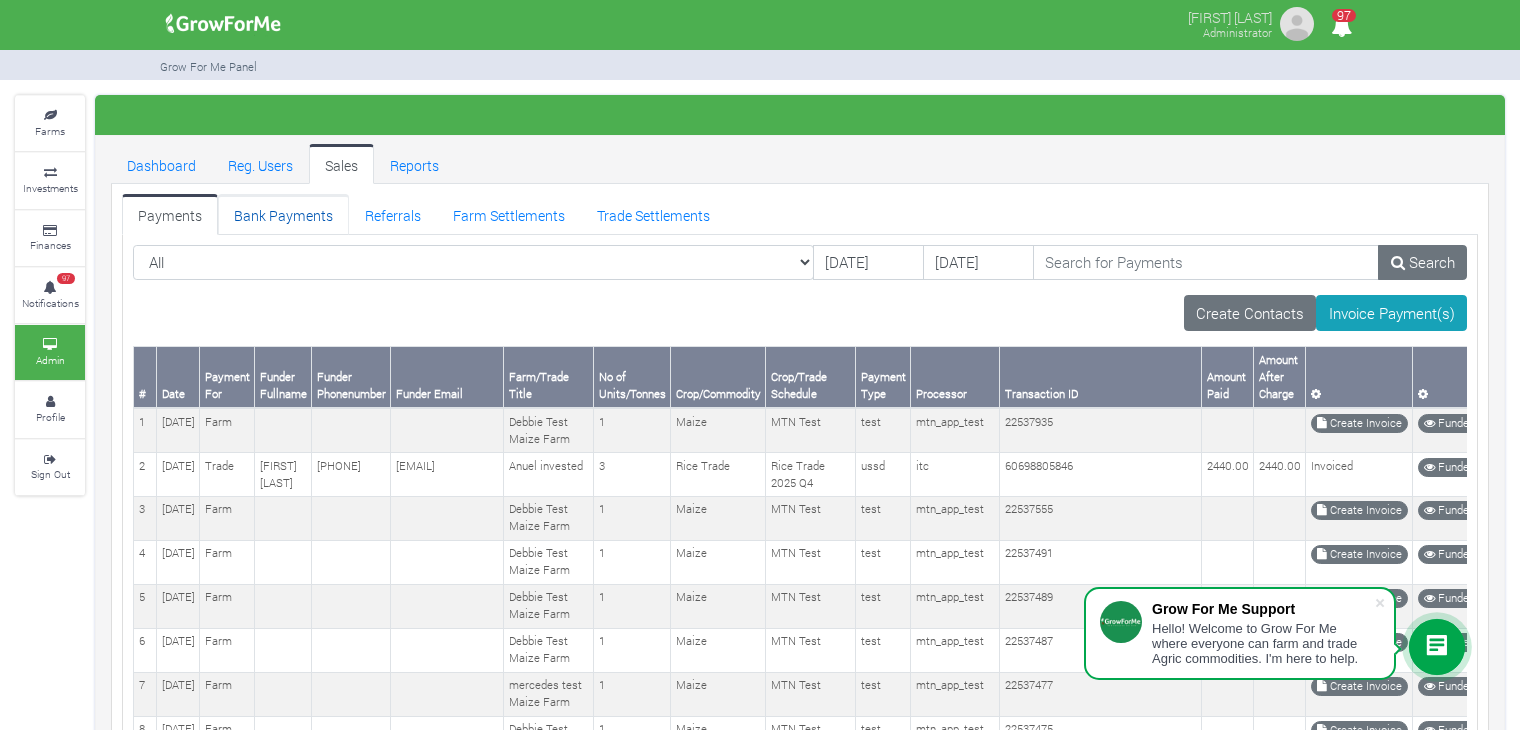 click on "Bank Payments" at bounding box center [283, 214] 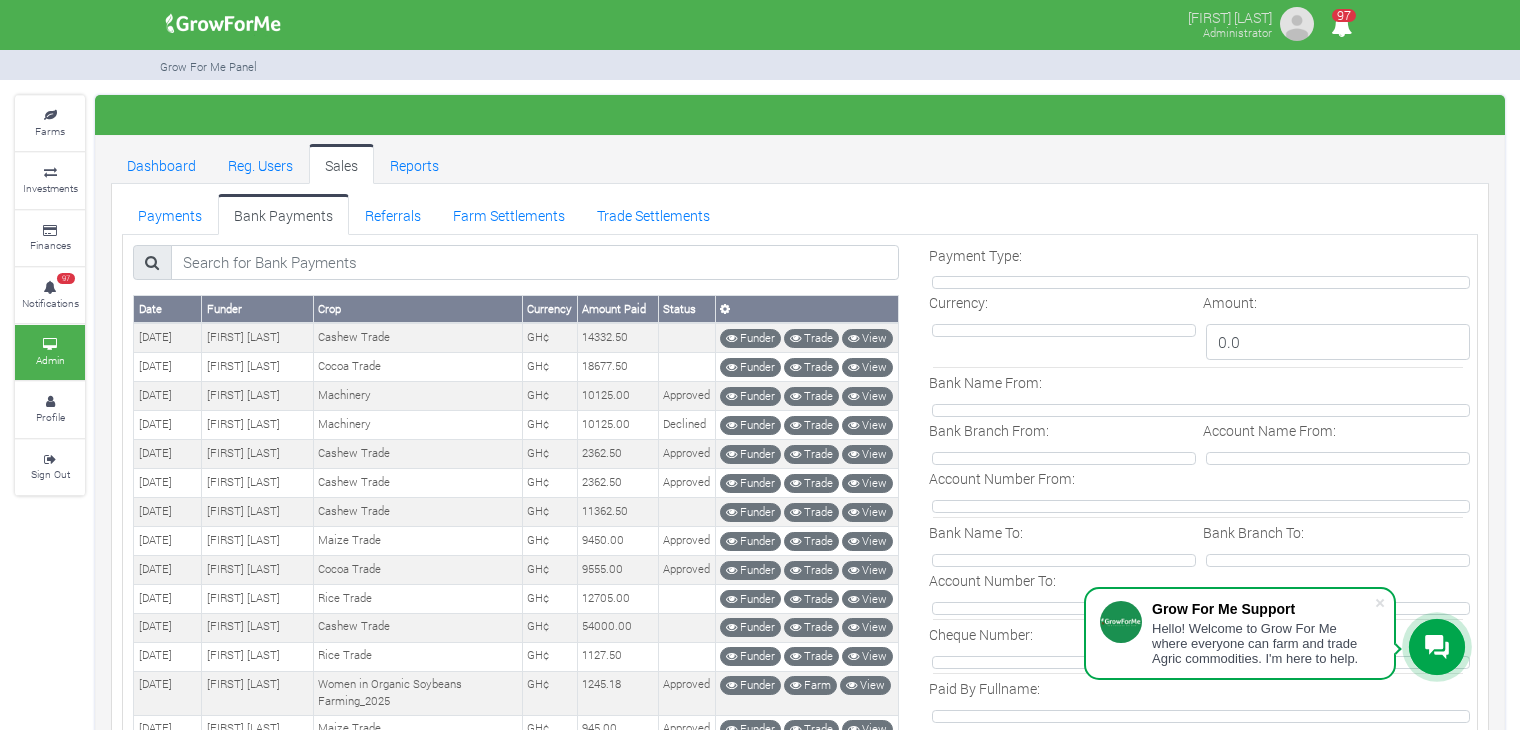 scroll, scrollTop: 0, scrollLeft: 0, axis: both 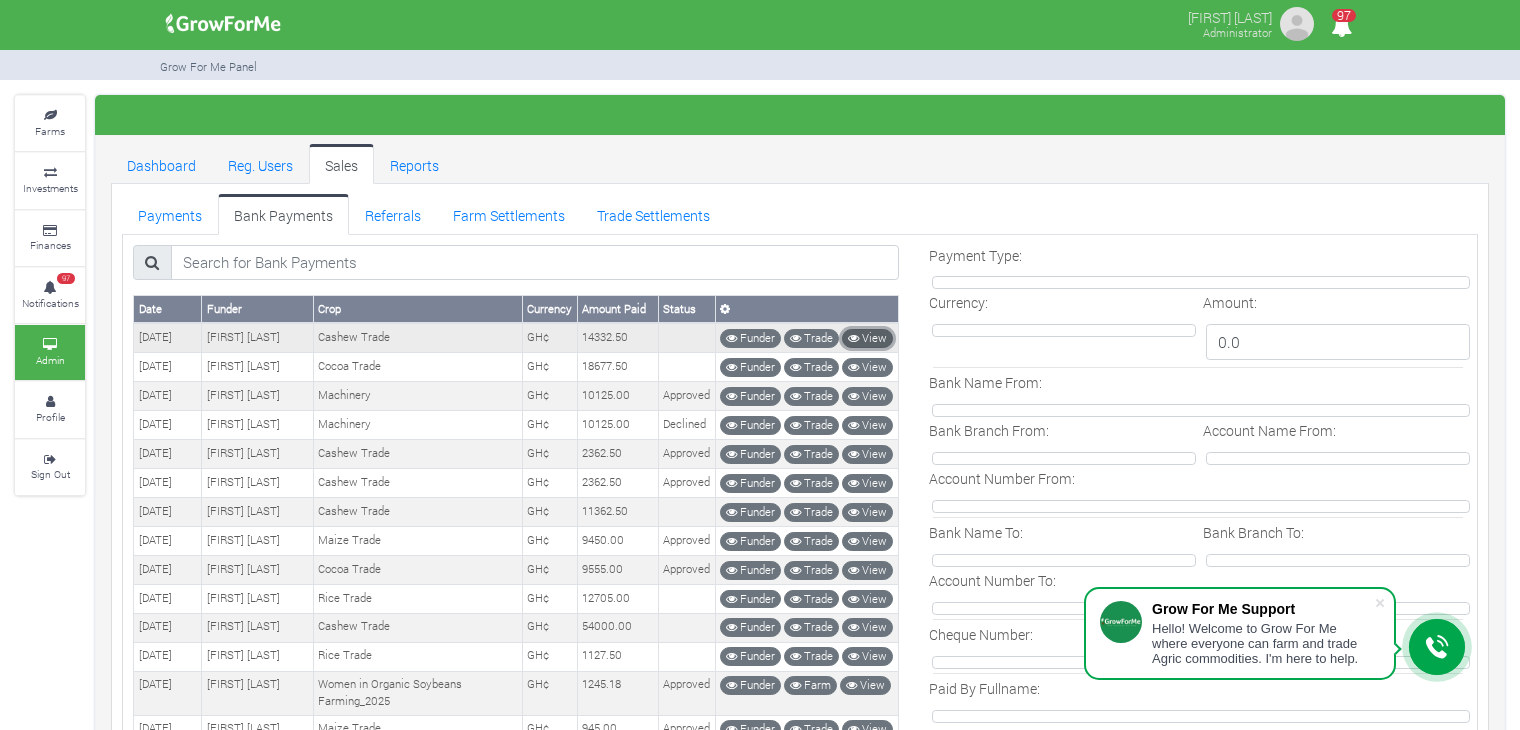 click on "View" at bounding box center (867, 338) 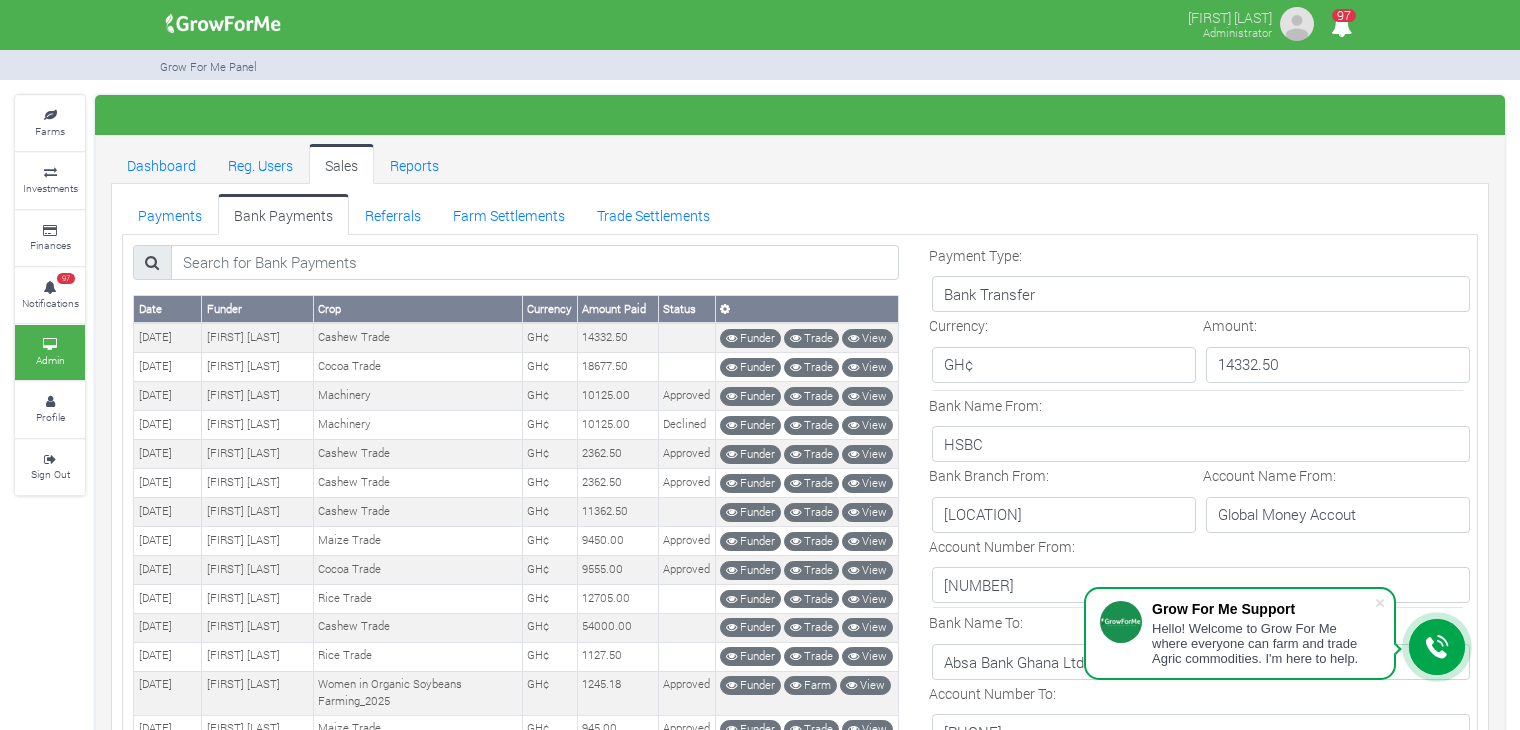 scroll, scrollTop: 0, scrollLeft: 0, axis: both 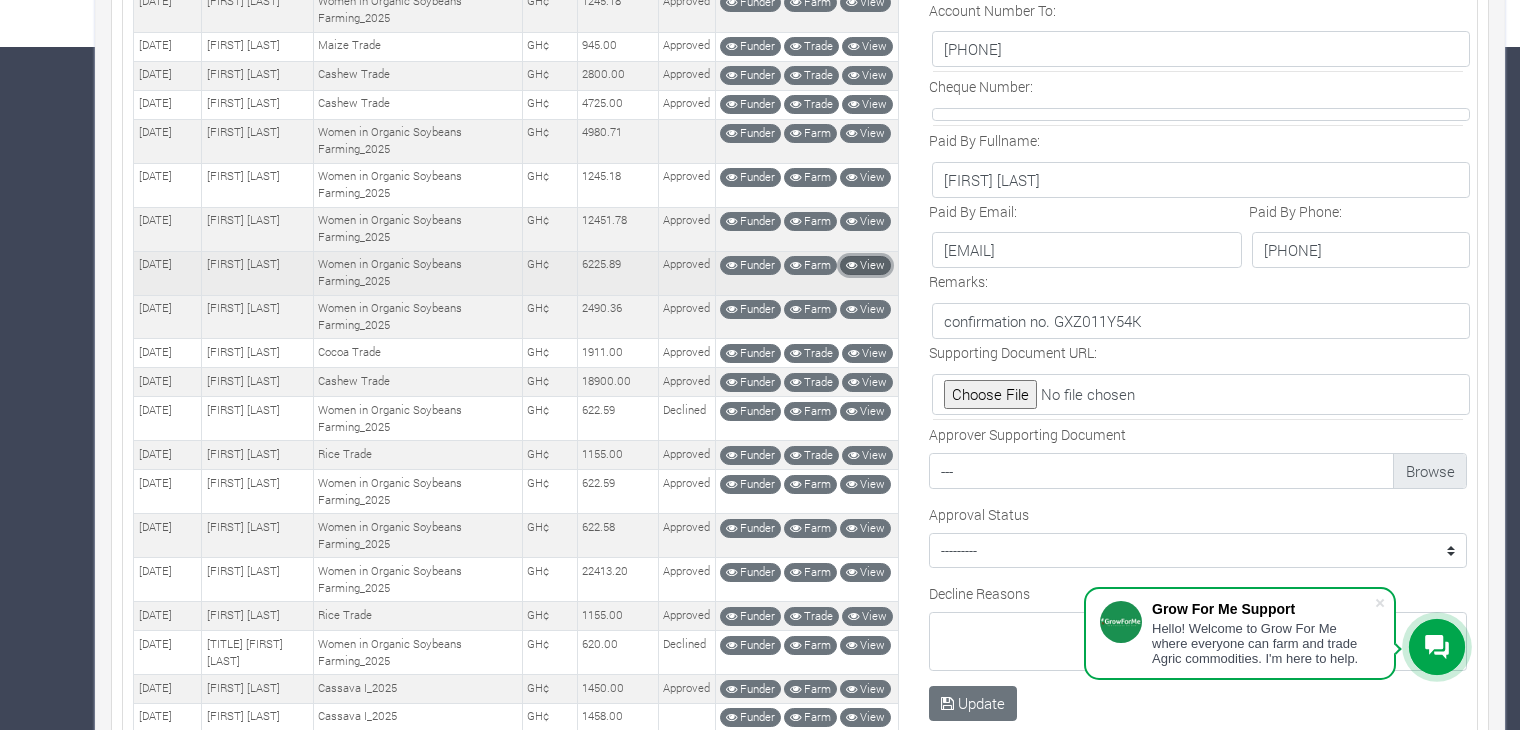 click on "View" at bounding box center [865, 265] 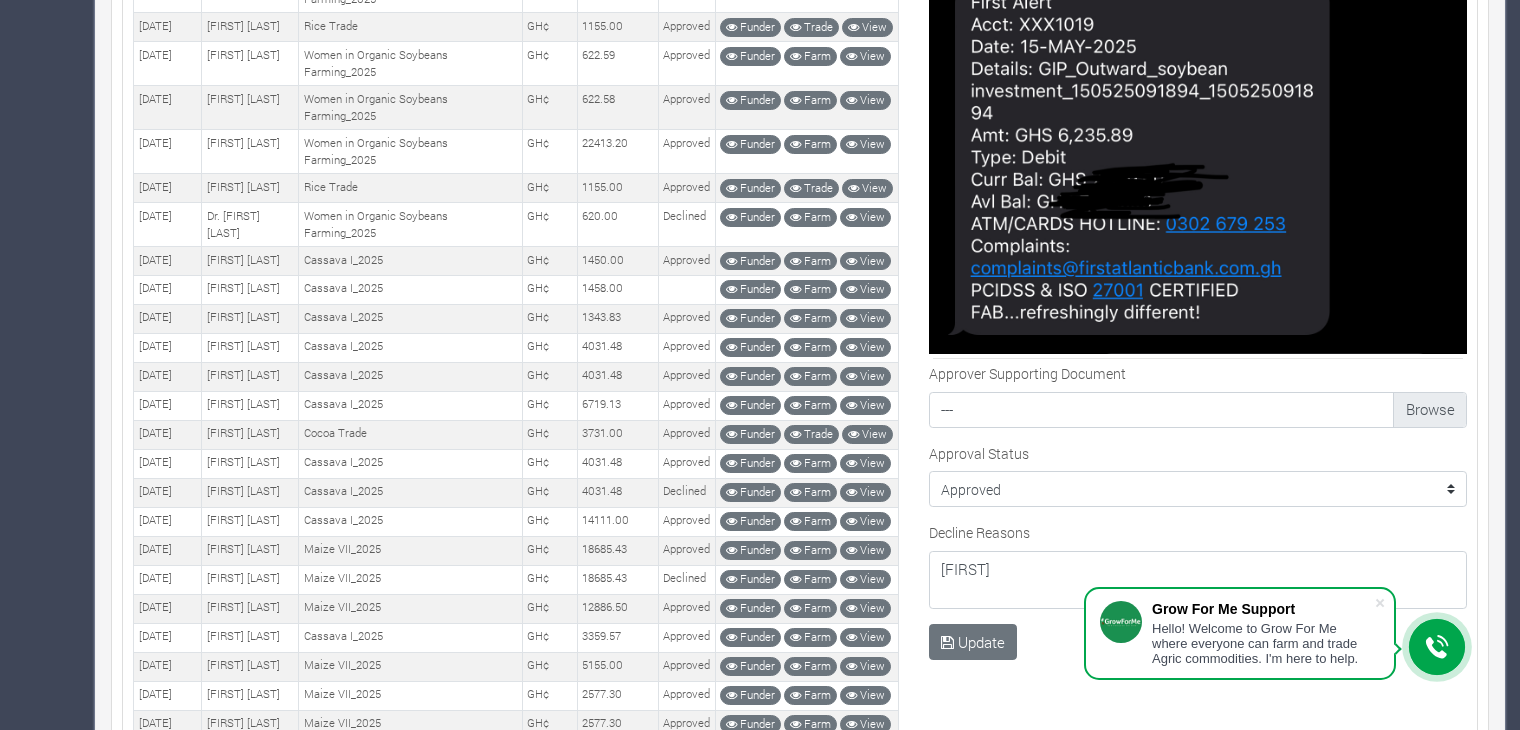 scroll, scrollTop: 996, scrollLeft: 0, axis: vertical 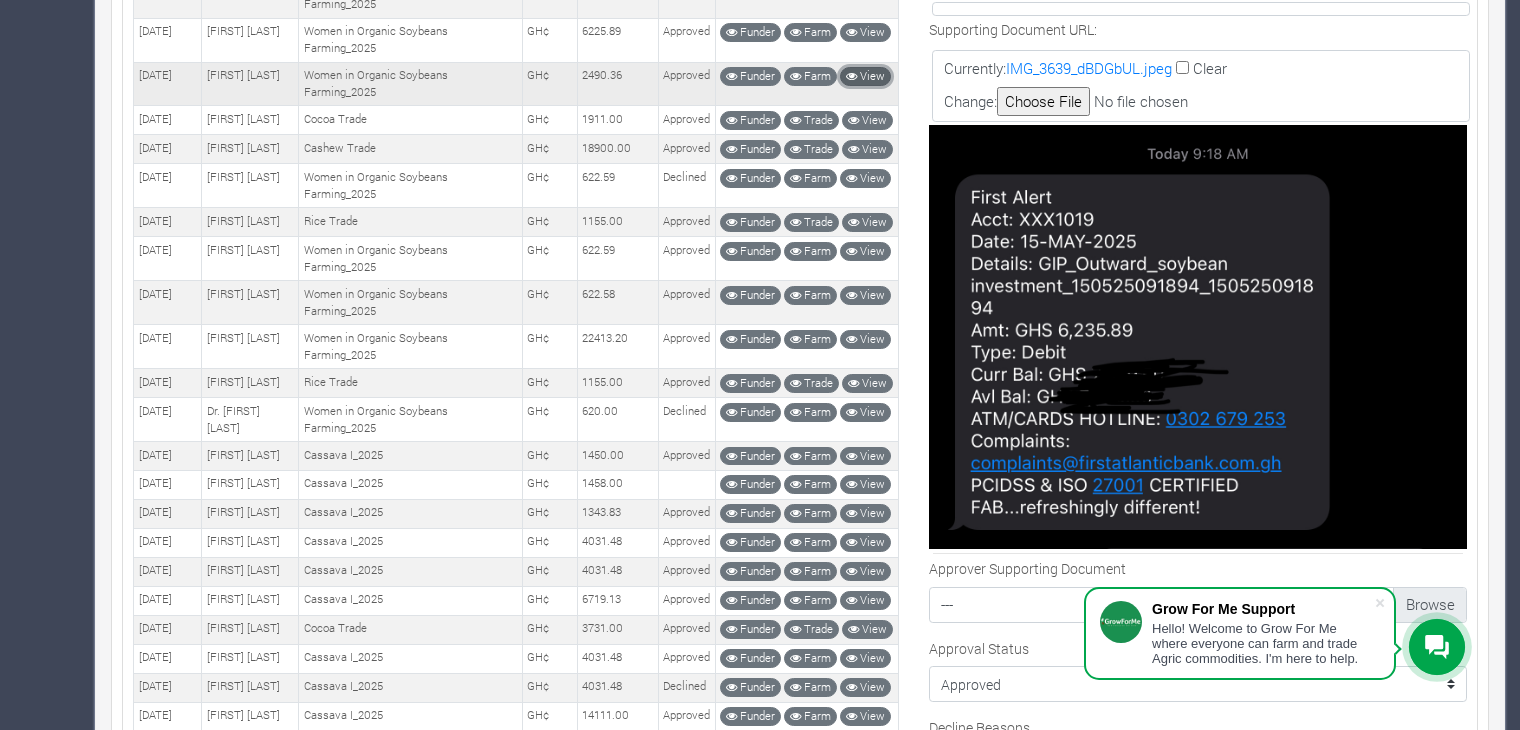 click on "View" at bounding box center (865, 76) 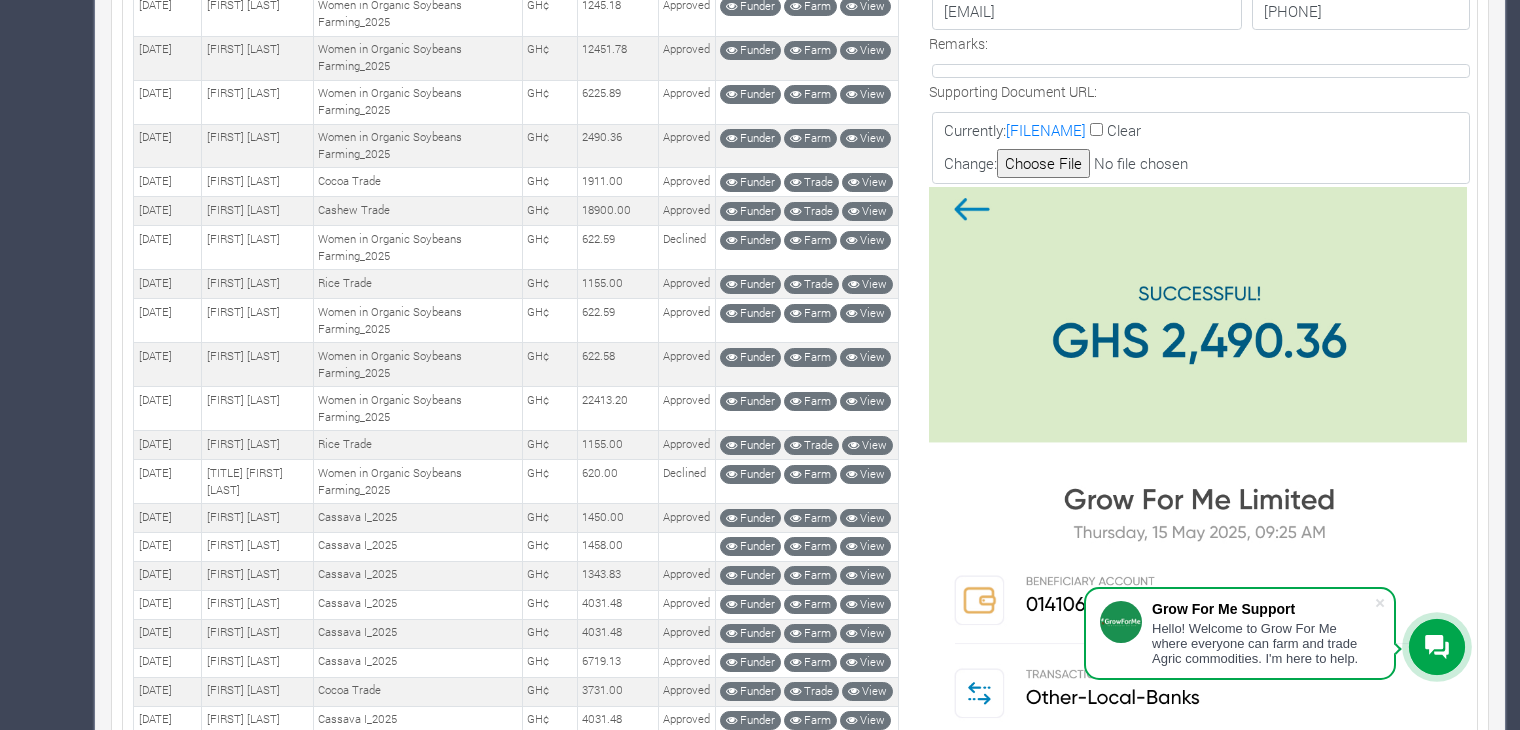 scroll, scrollTop: 908, scrollLeft: 0, axis: vertical 